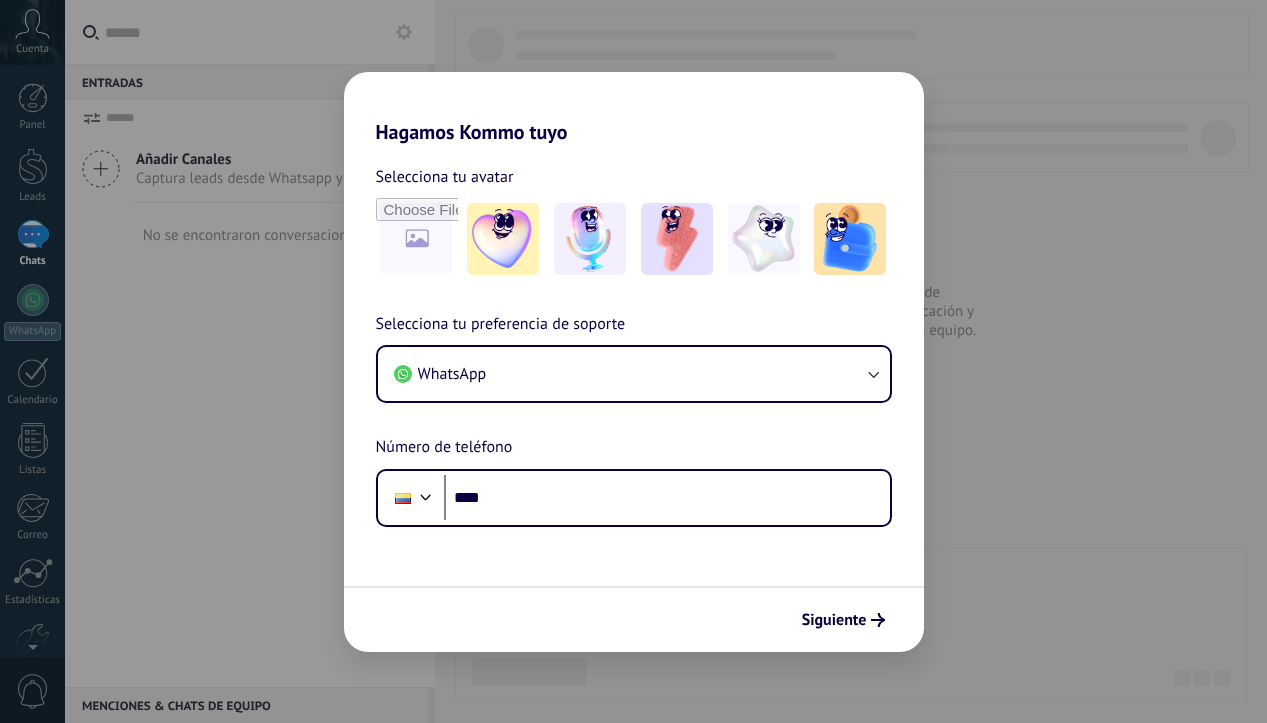 scroll, scrollTop: 0, scrollLeft: 0, axis: both 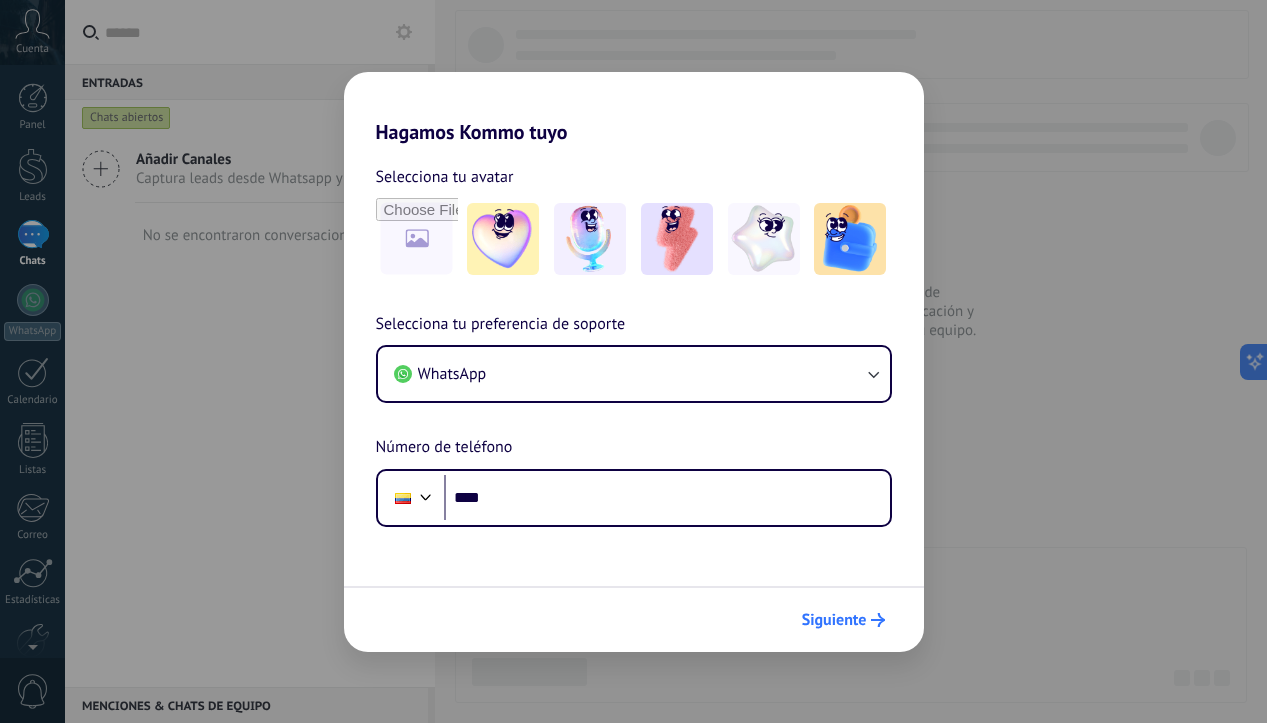 click on "Siguiente" at bounding box center [834, 620] 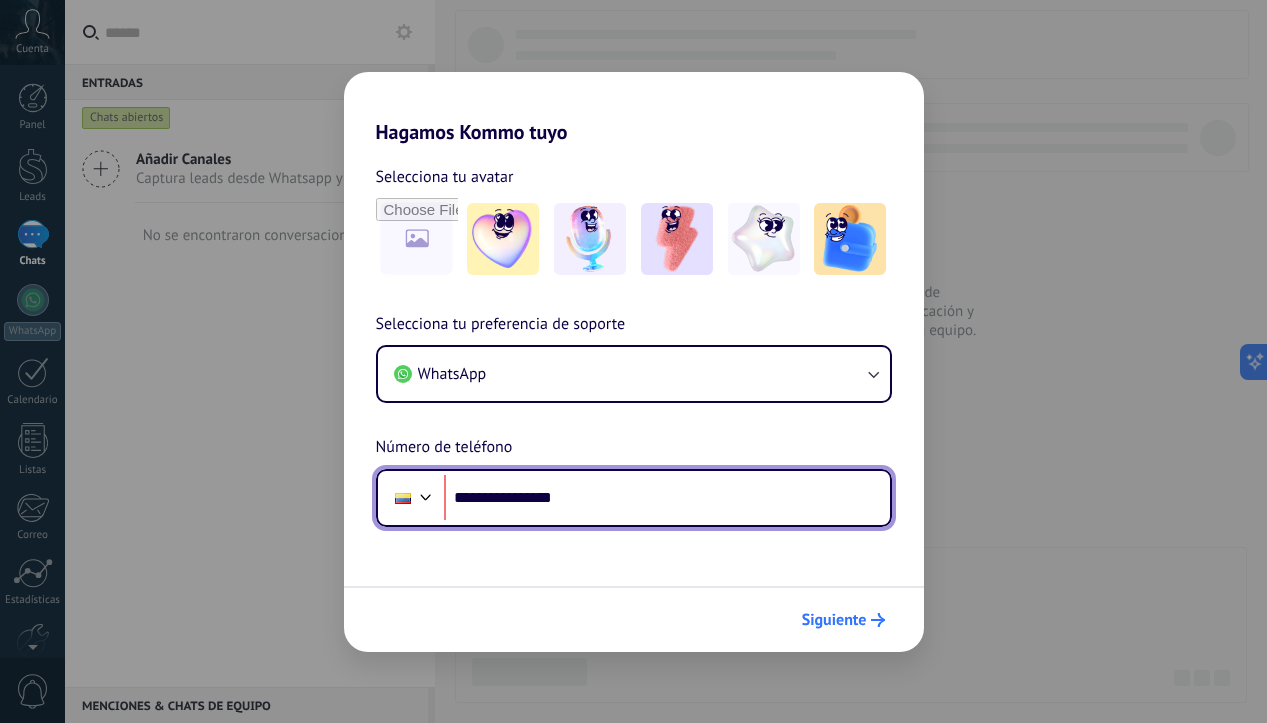 type on "**********" 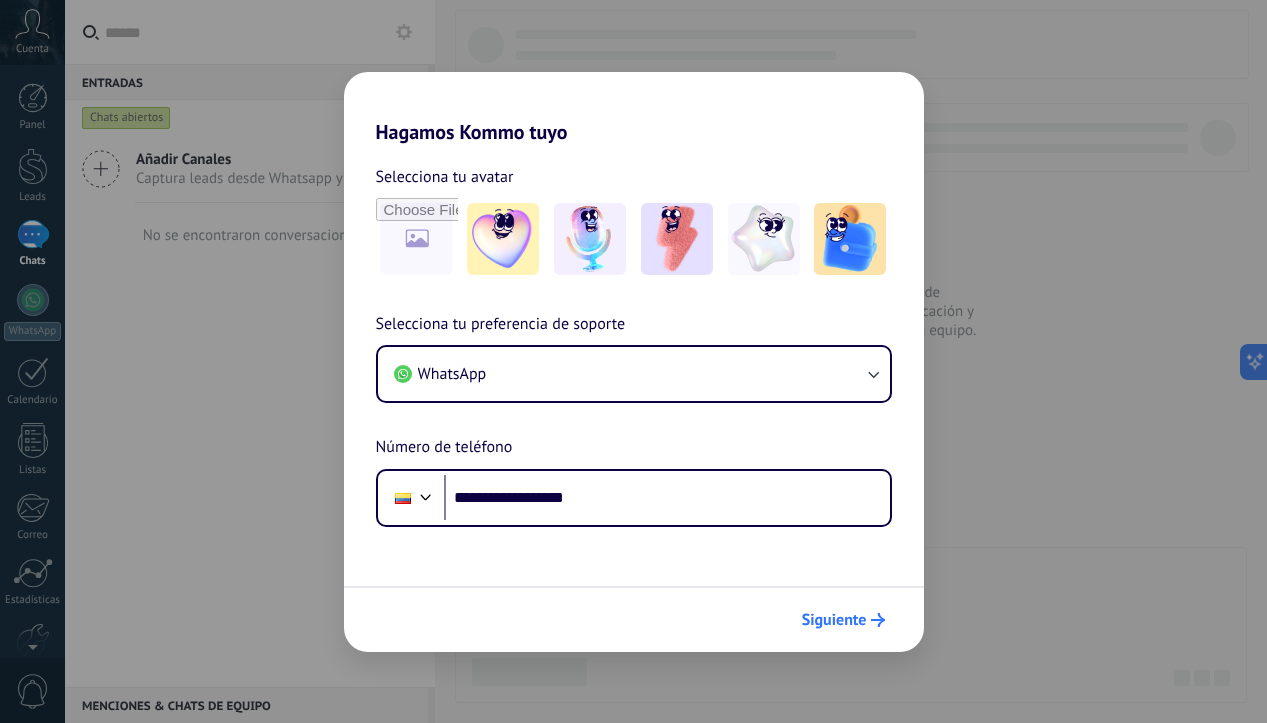 click on "Siguiente" at bounding box center [834, 620] 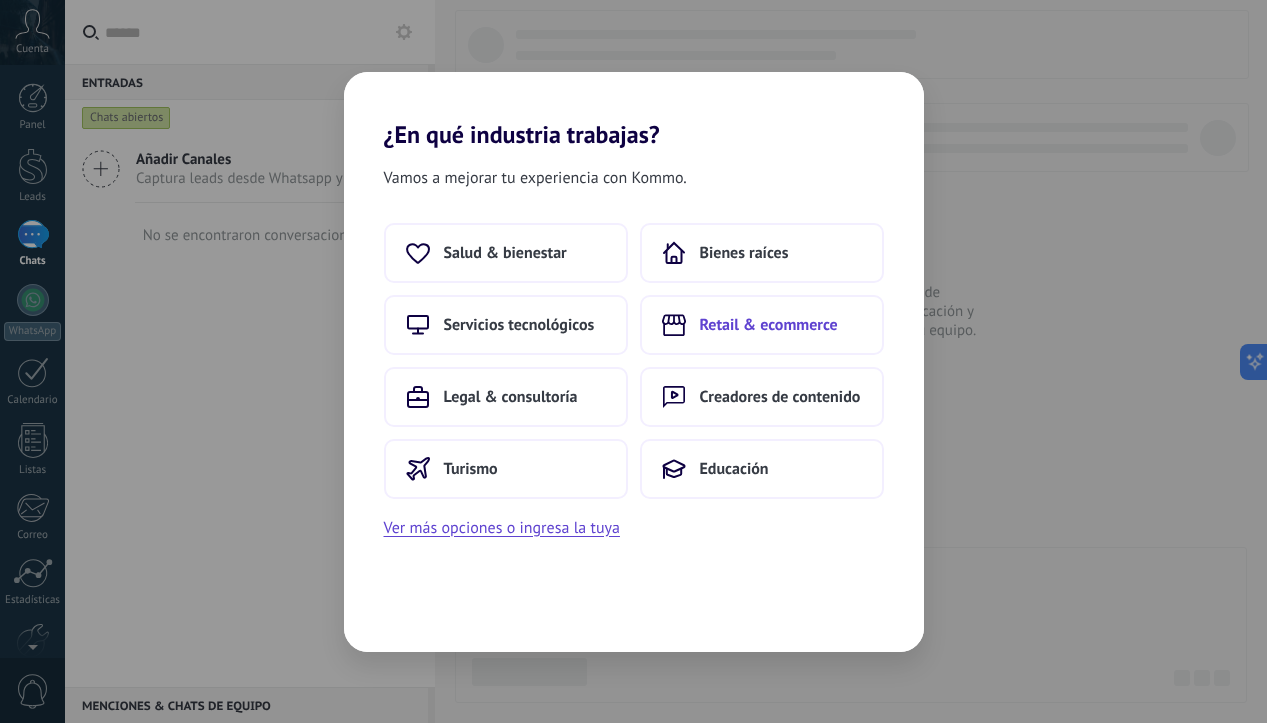 click on "Retail & ecommerce" at bounding box center [769, 325] 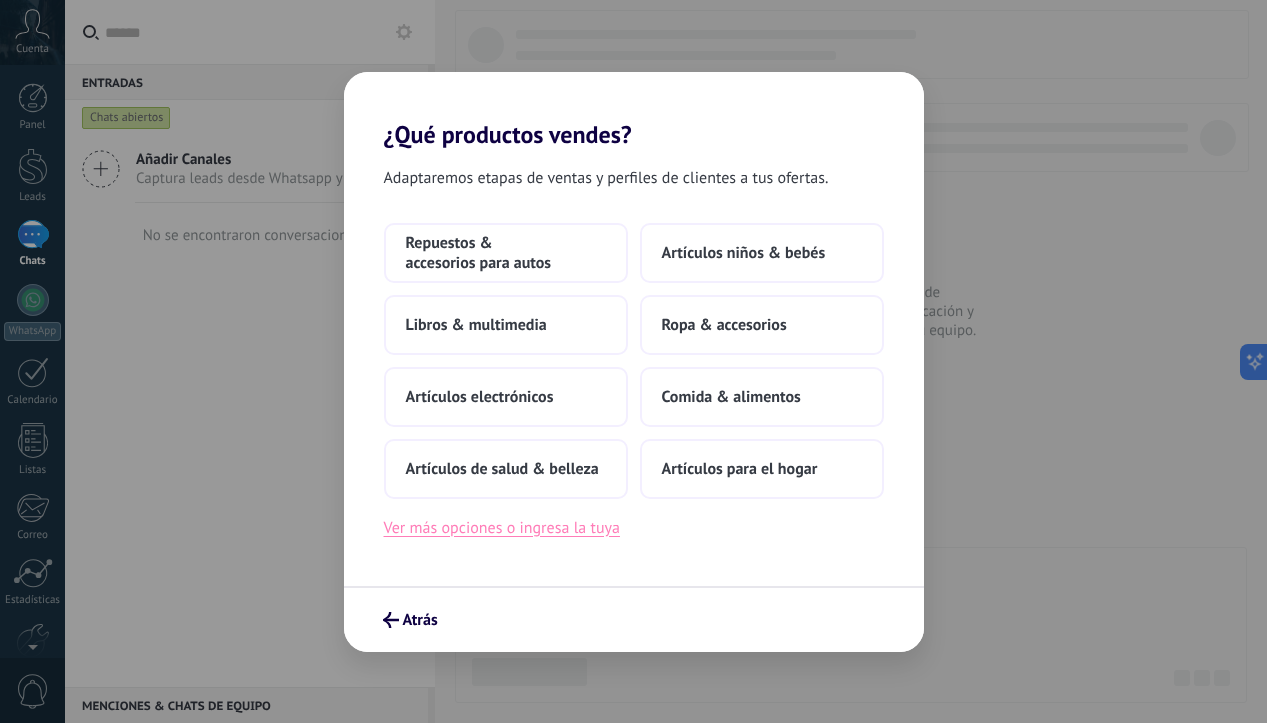 click on "Ver más opciones o ingresa la tuya" at bounding box center (502, 528) 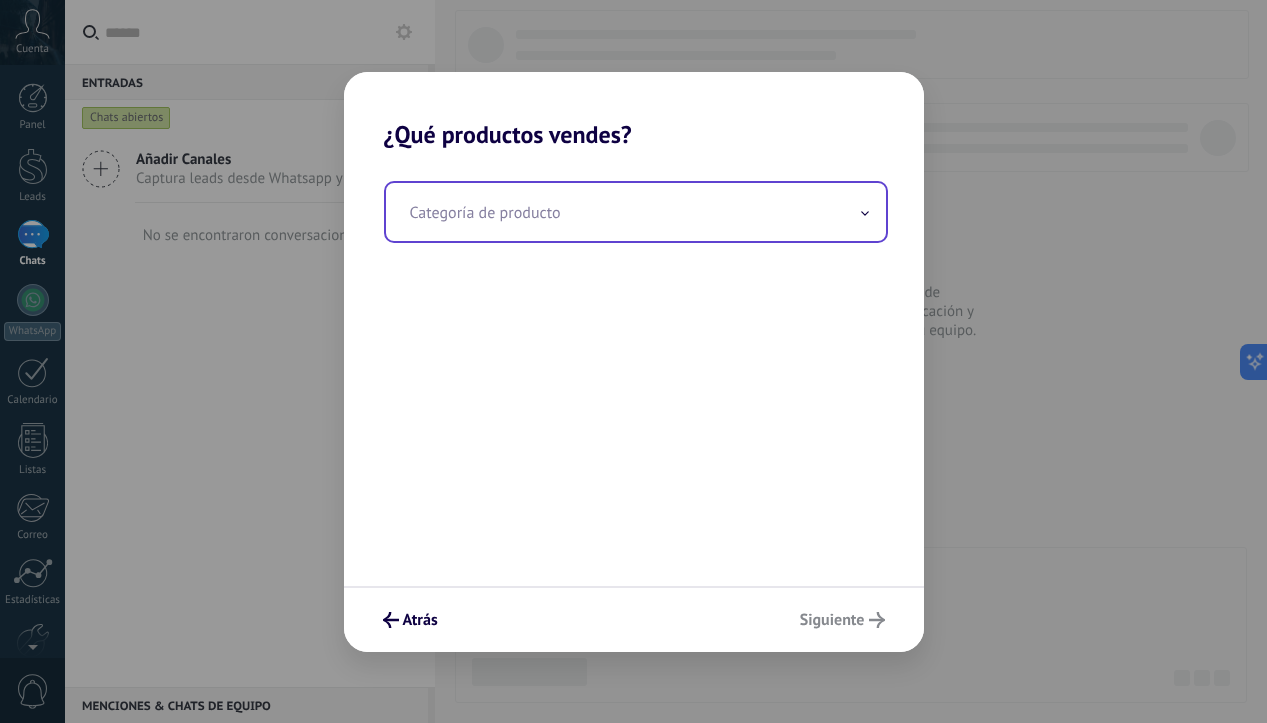 click at bounding box center (636, 212) 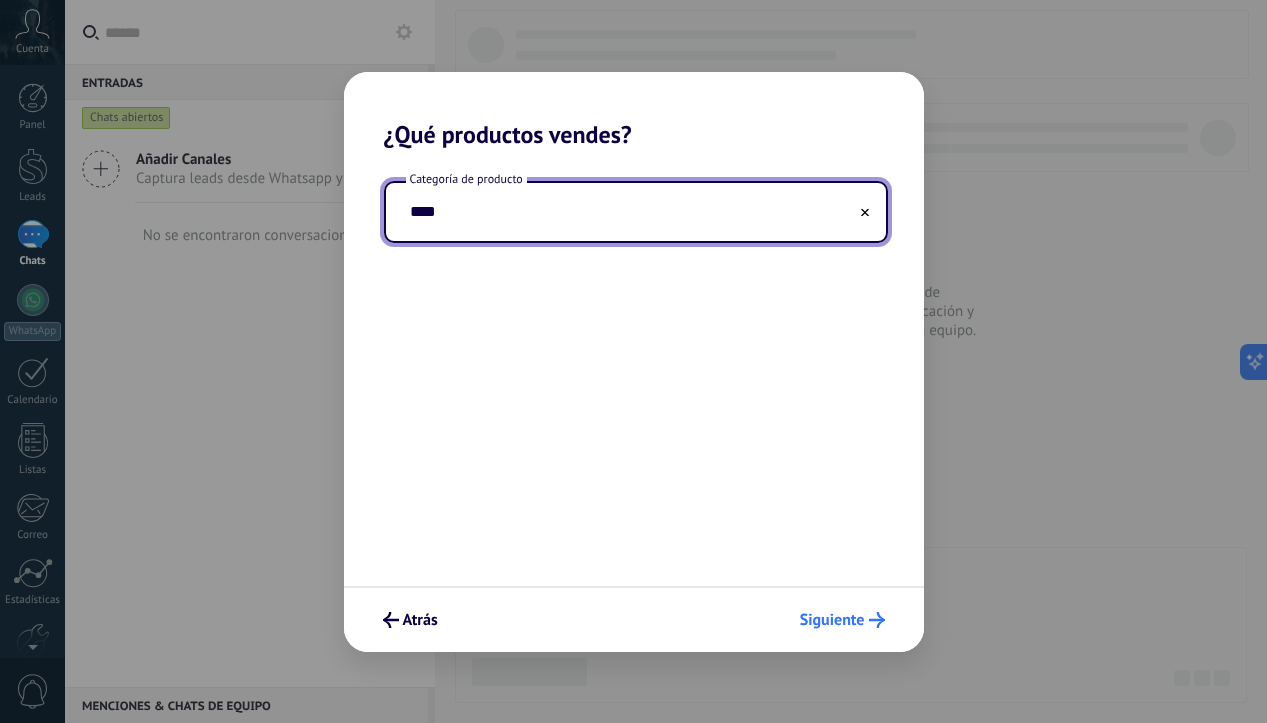 type on "****" 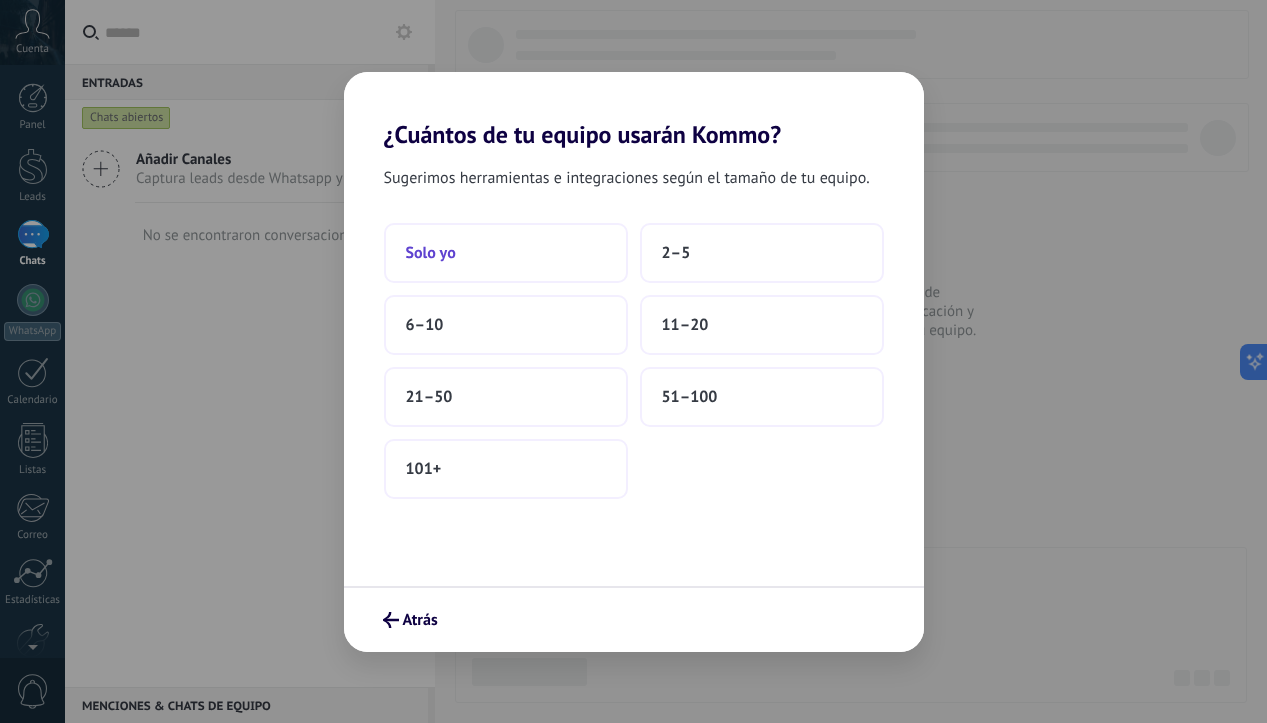 click on "Solo yo" at bounding box center (506, 253) 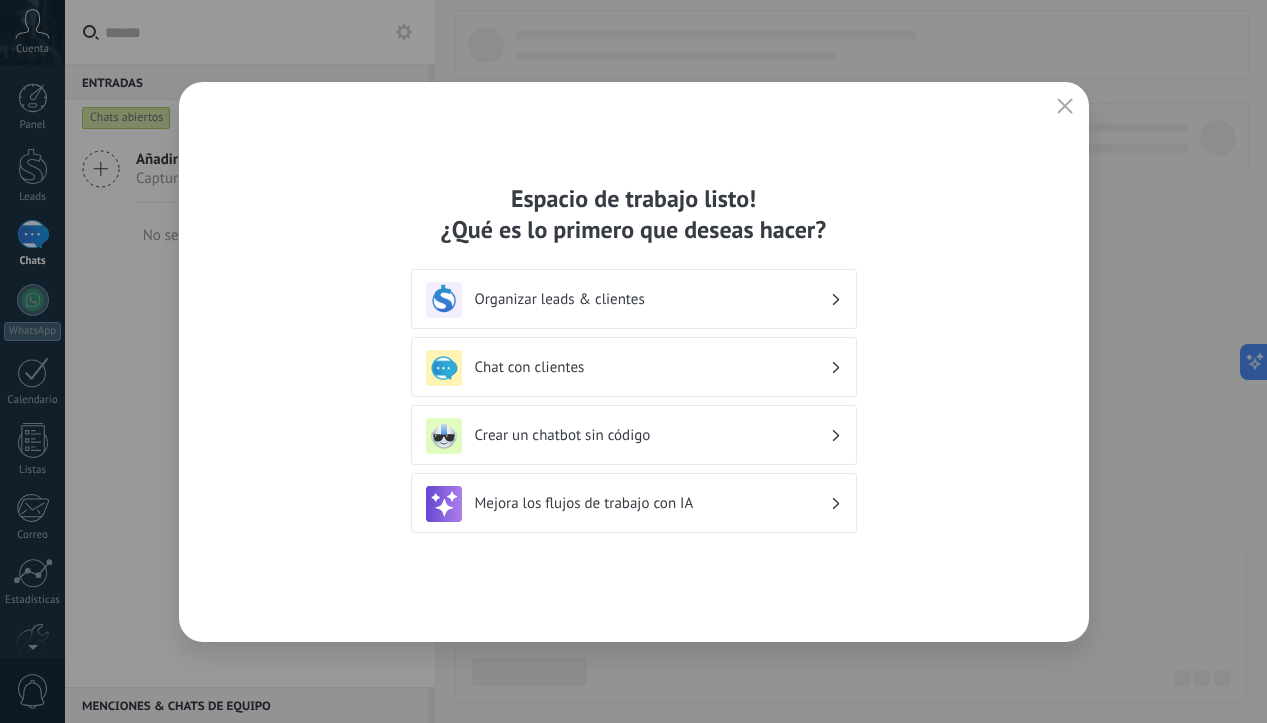 click on "Mejora los flujos de trabajo con IA" at bounding box center [634, 504] 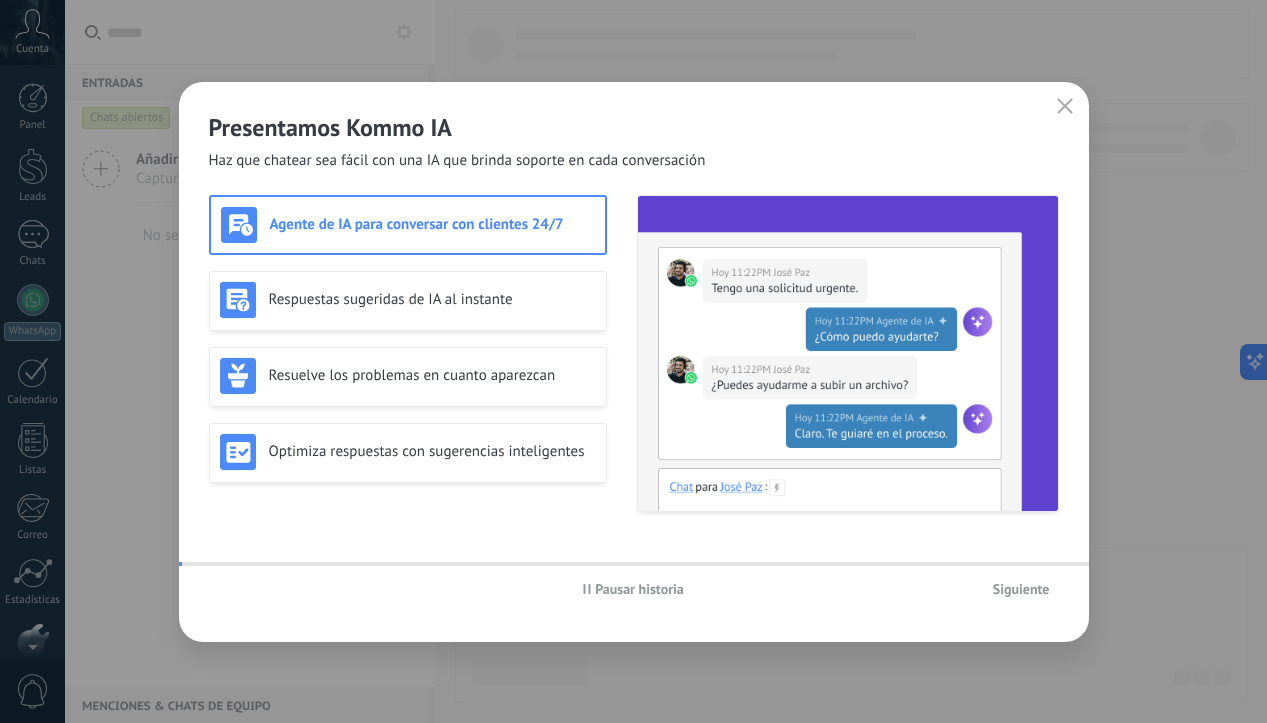 scroll, scrollTop: 109, scrollLeft: 0, axis: vertical 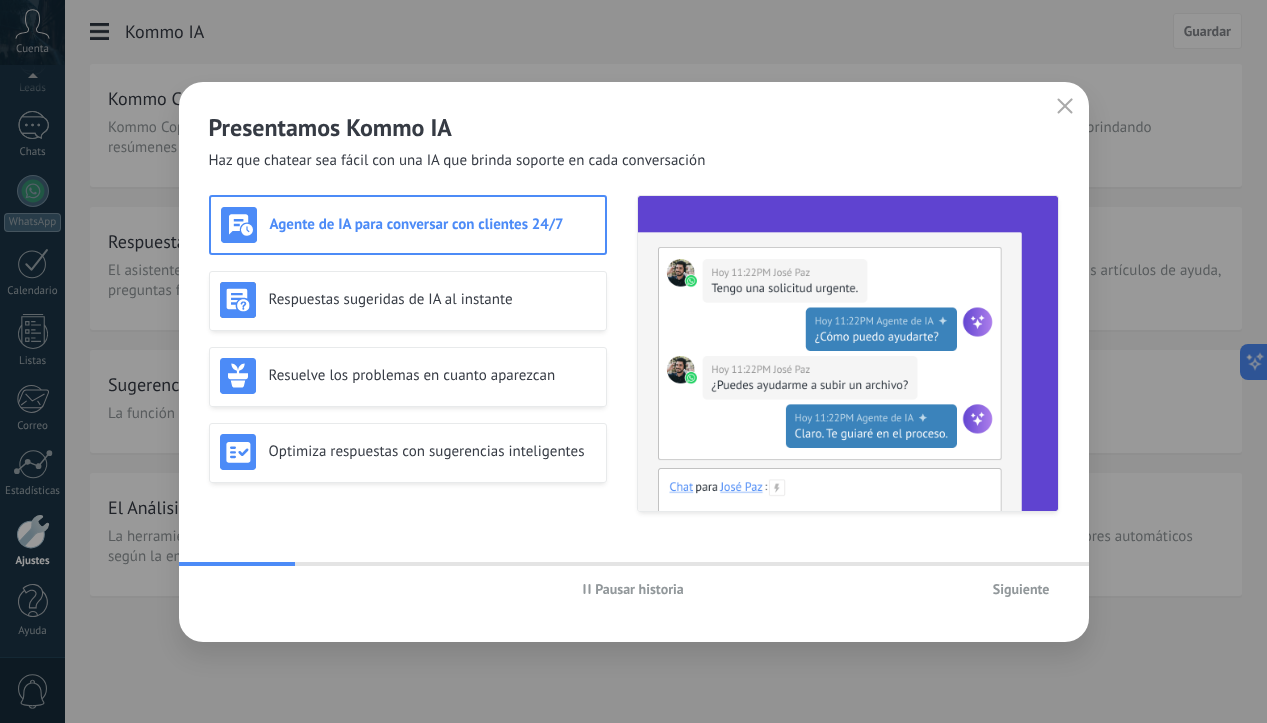 click on "Siguiente" at bounding box center [1021, 589] 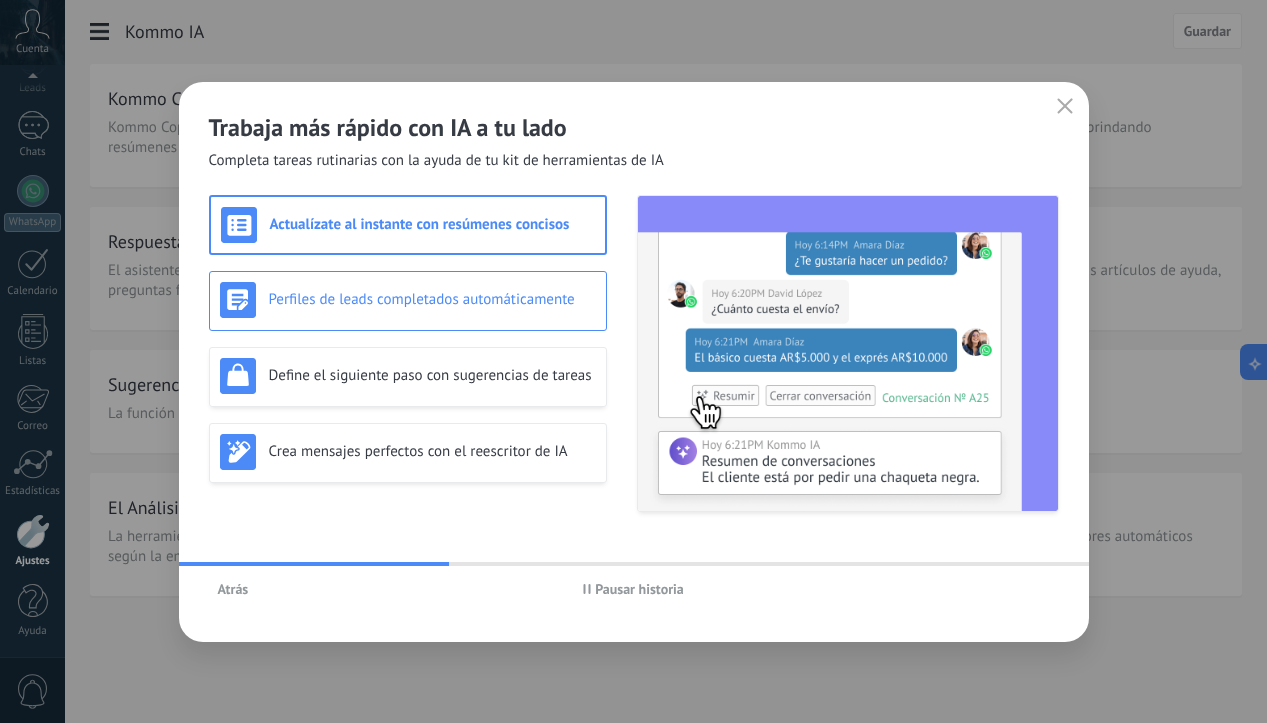 click on "Perfiles de leads completados automáticamente" at bounding box center (432, 299) 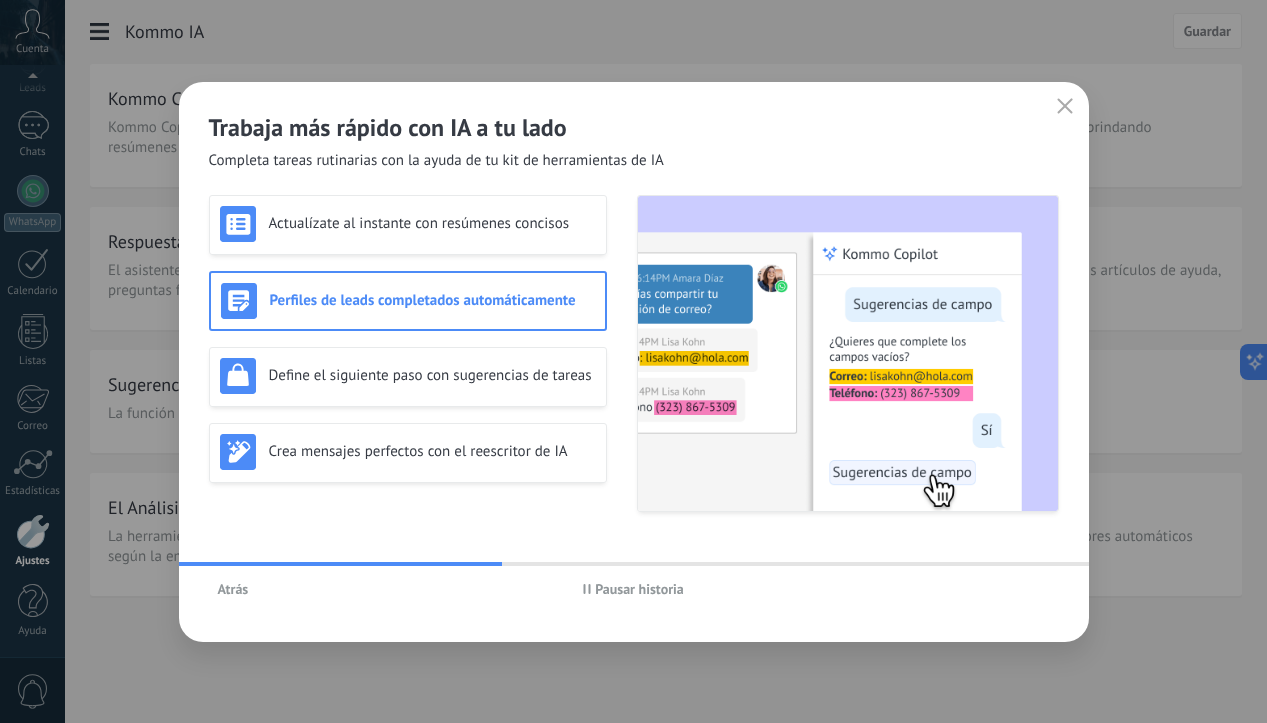 click 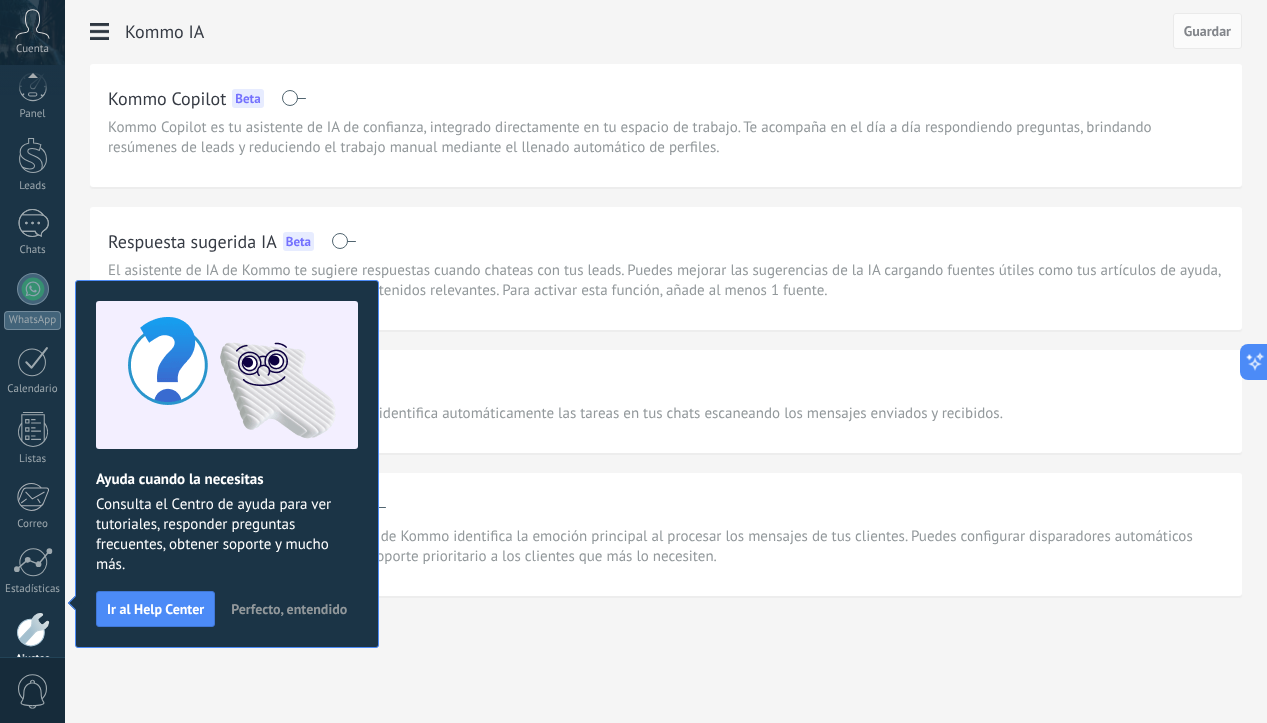 scroll, scrollTop: 109, scrollLeft: 0, axis: vertical 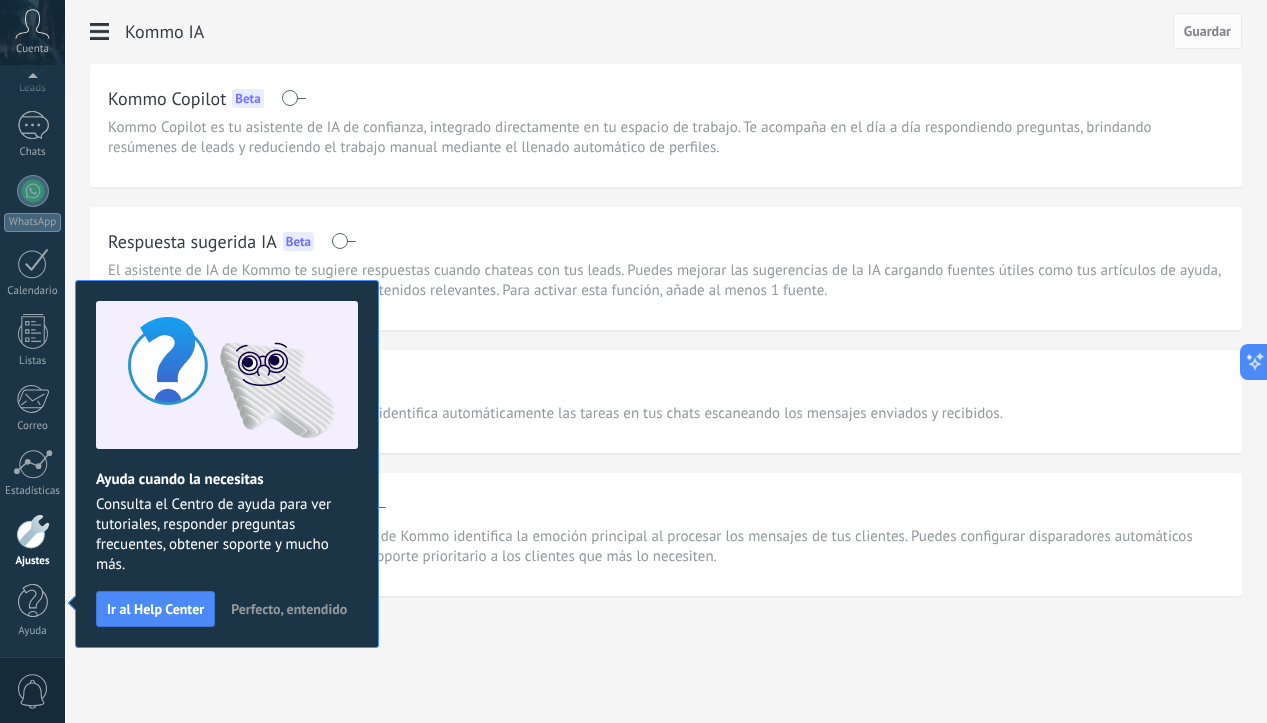 click on "Perfecto, entendido" at bounding box center (289, 609) 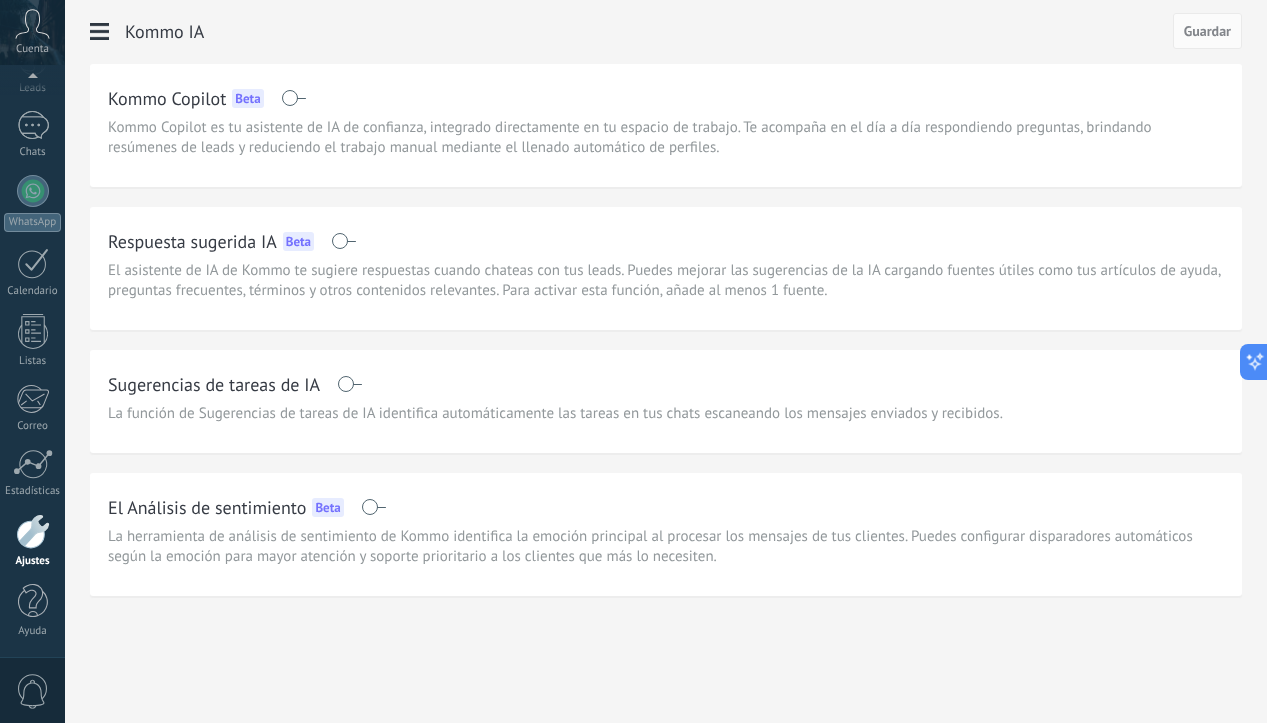 scroll, scrollTop: 0, scrollLeft: 0, axis: both 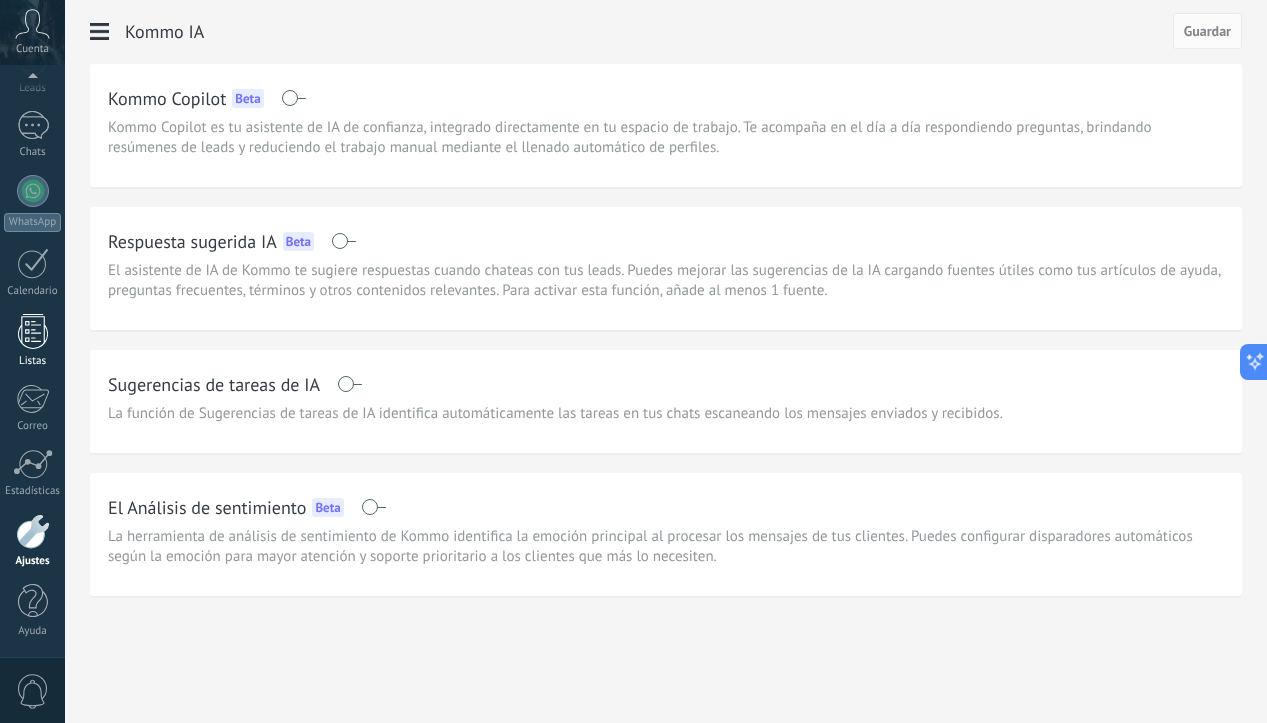 click at bounding box center [33, 331] 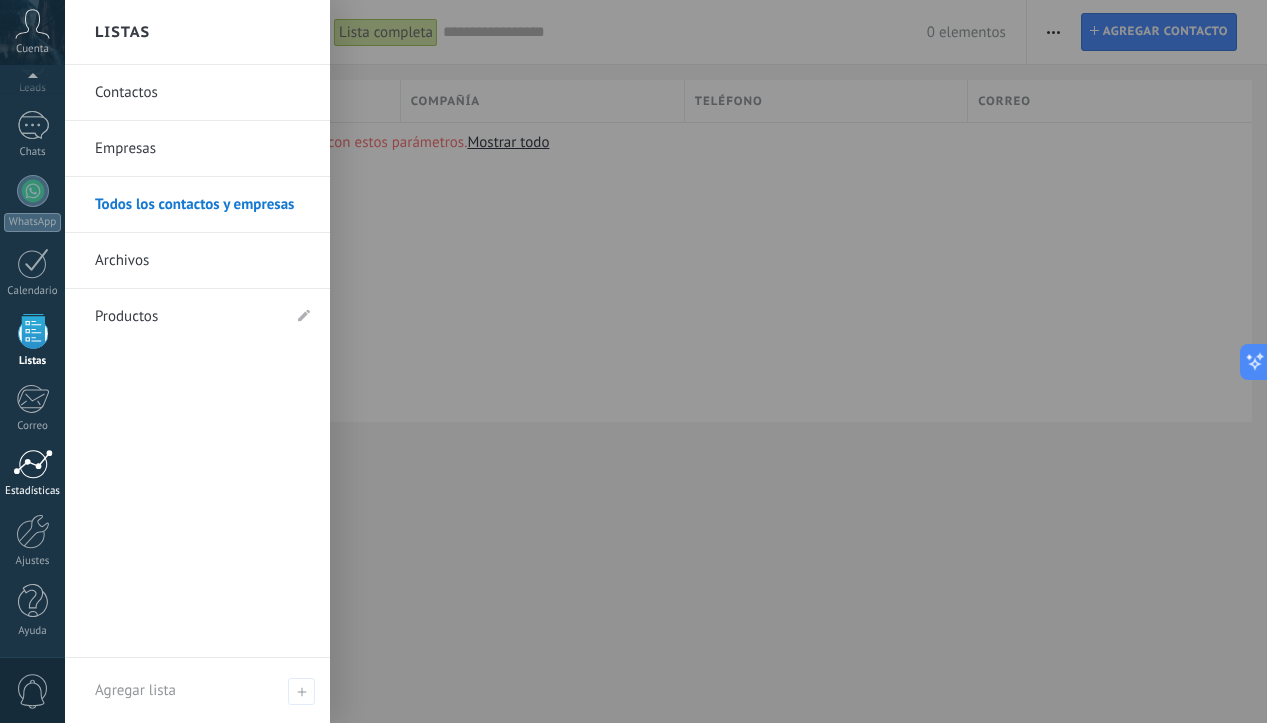 click at bounding box center (33, 464) 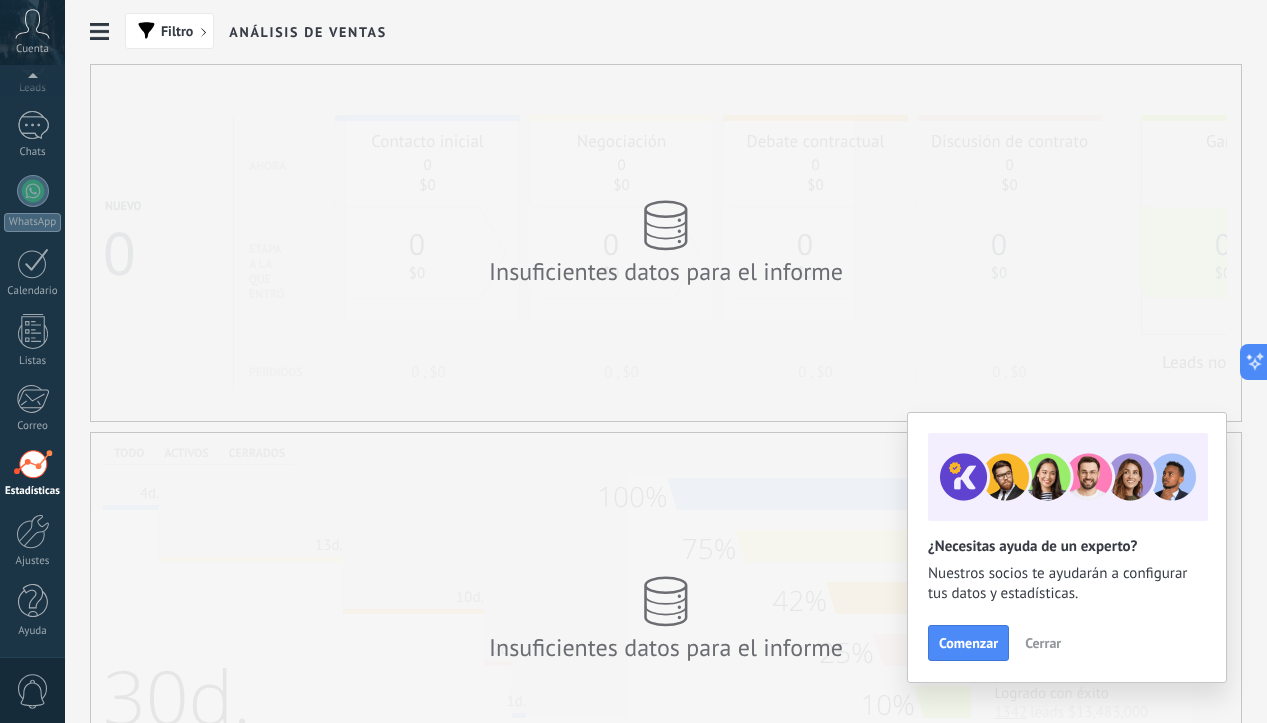 click on "Cerrar" at bounding box center (1043, 643) 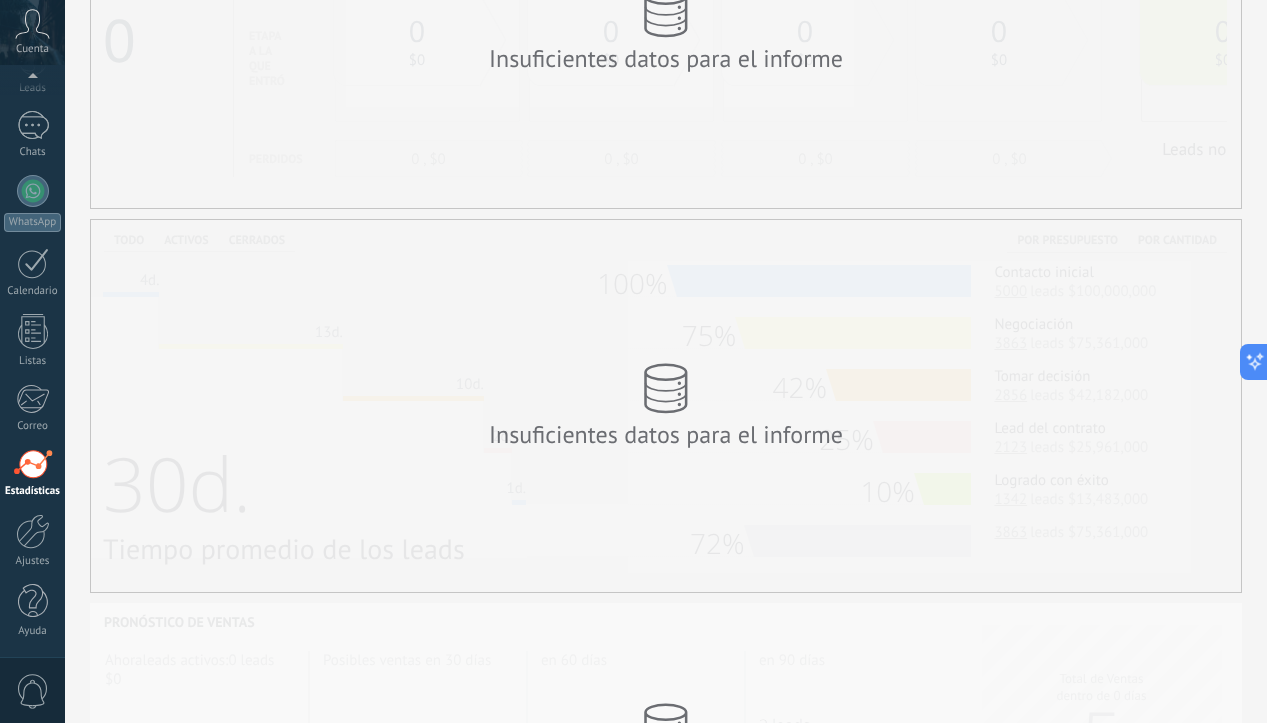scroll, scrollTop: 218, scrollLeft: 0, axis: vertical 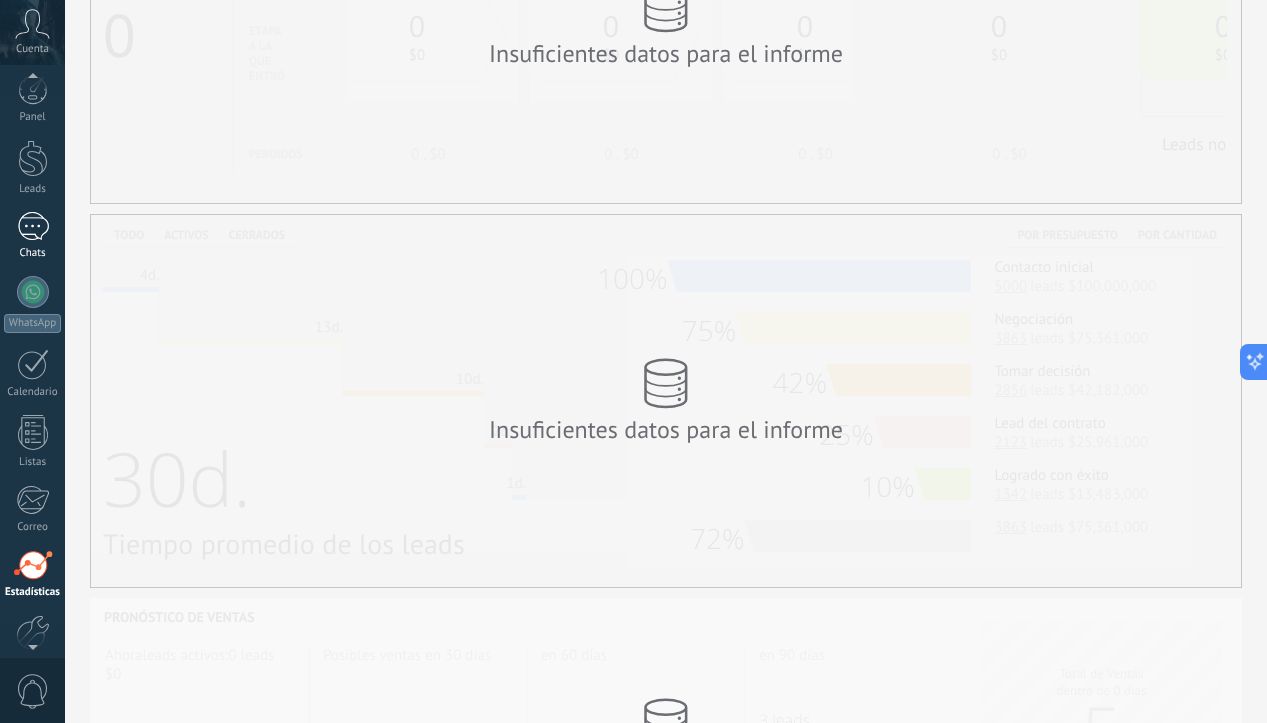 click on "Chats" at bounding box center [32, 236] 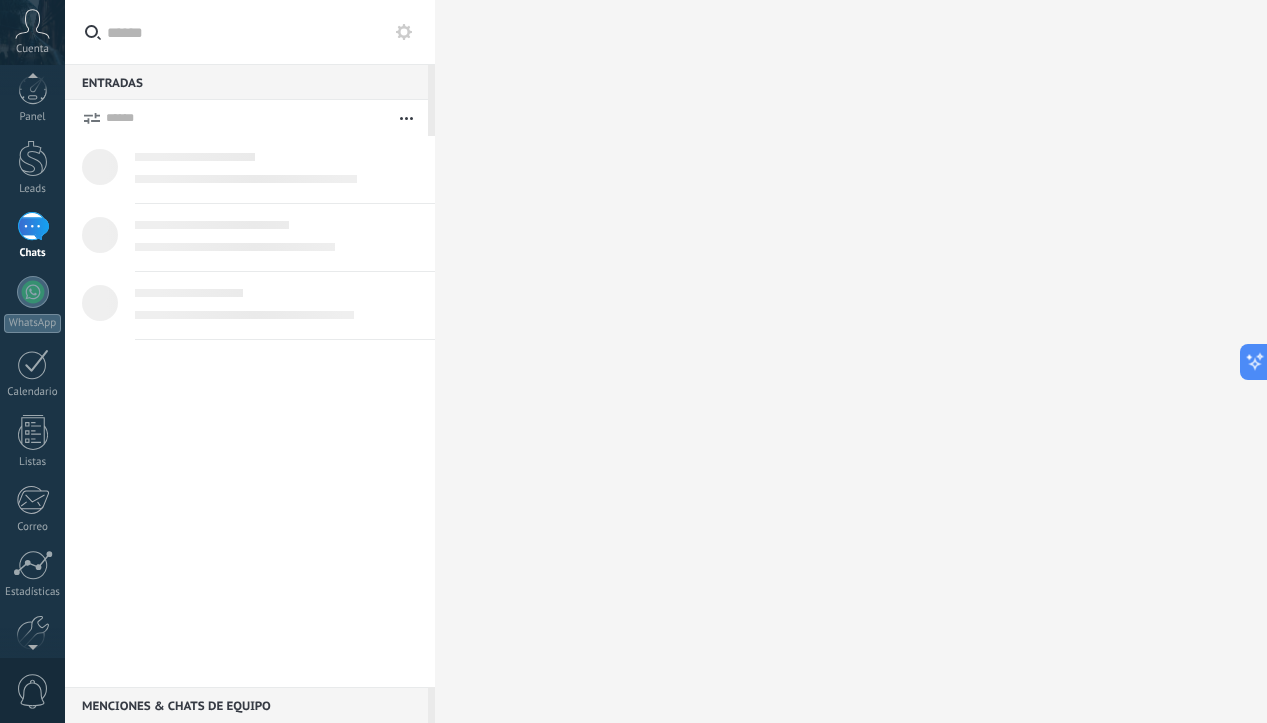 scroll, scrollTop: 0, scrollLeft: 0, axis: both 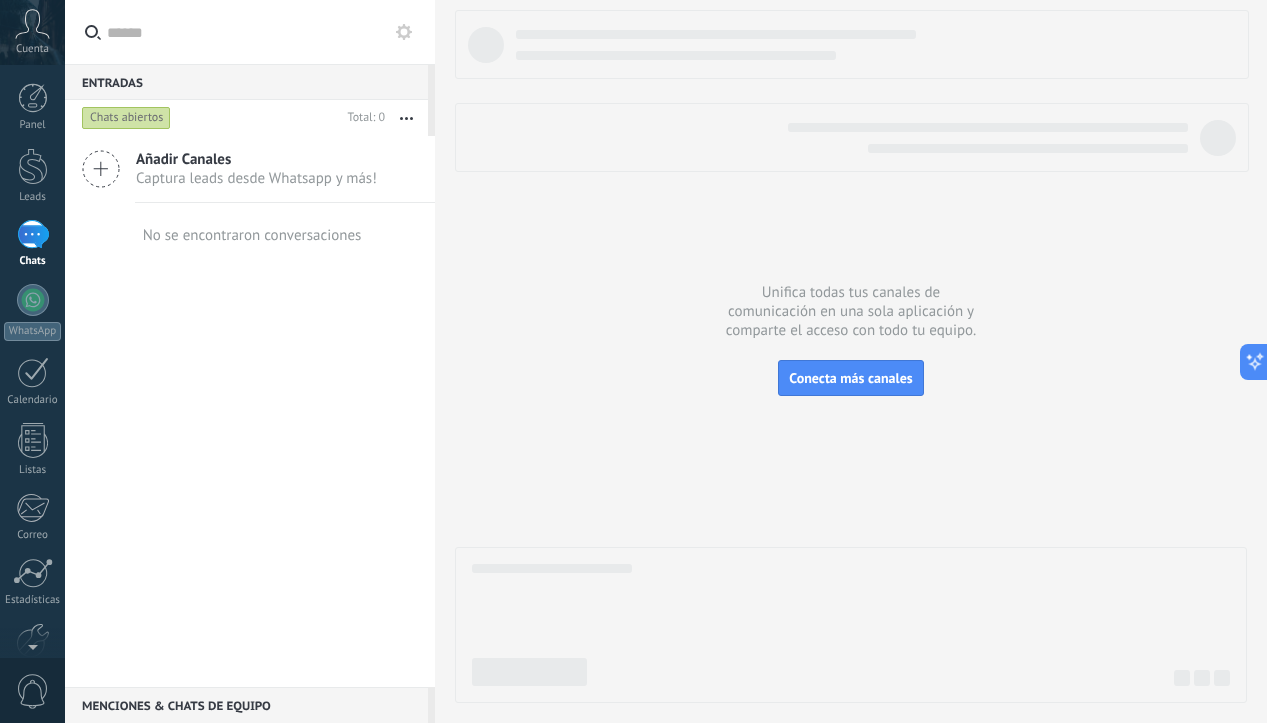 click 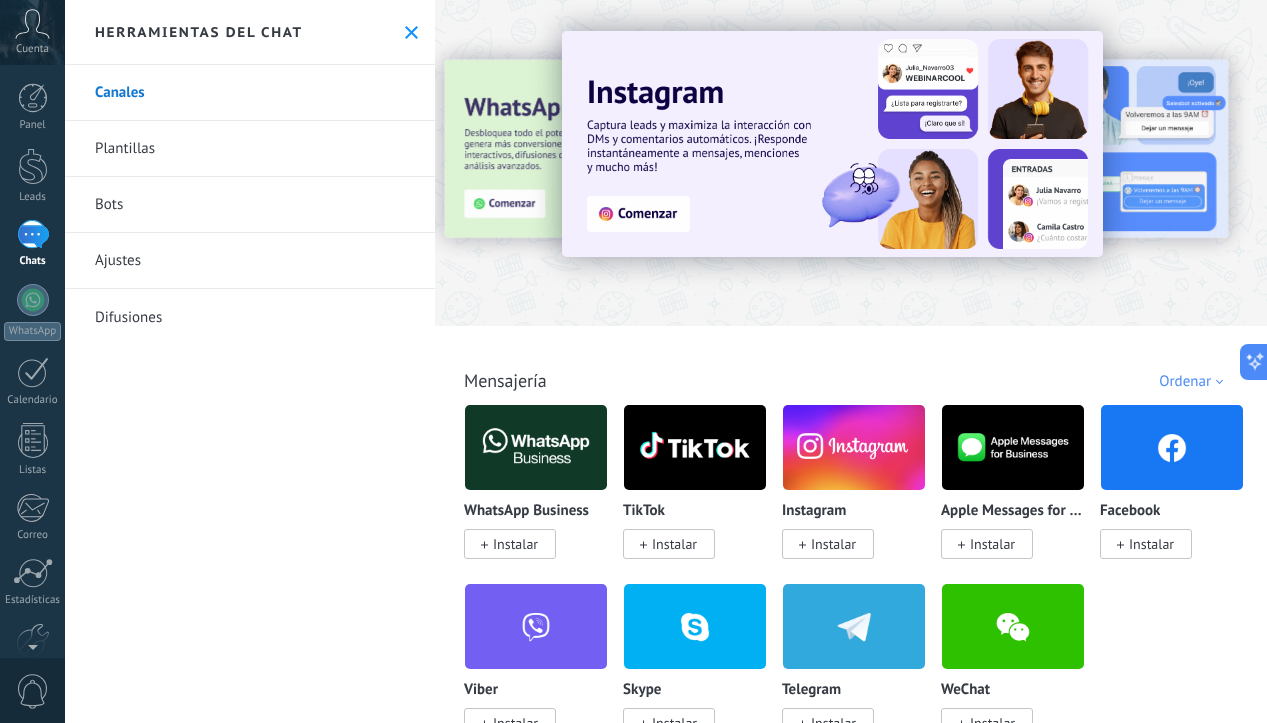 click on "Bots" at bounding box center (250, 205) 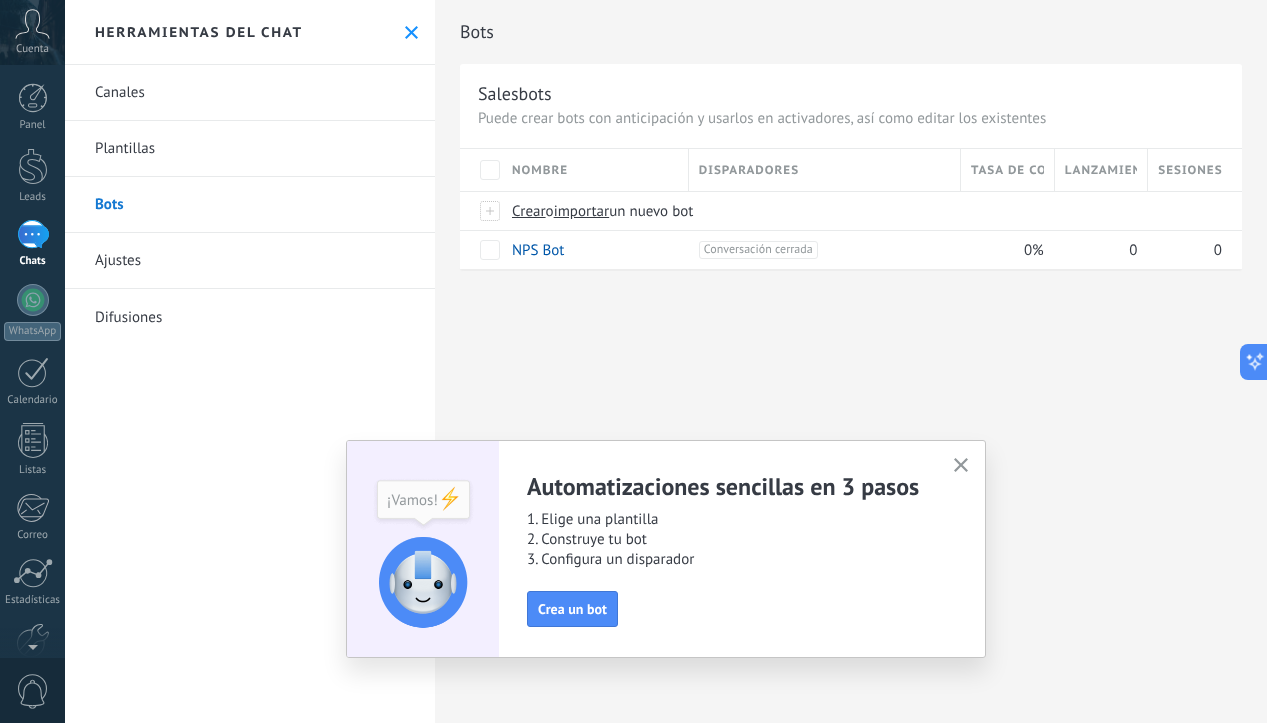 click on "Plantillas" at bounding box center (250, 149) 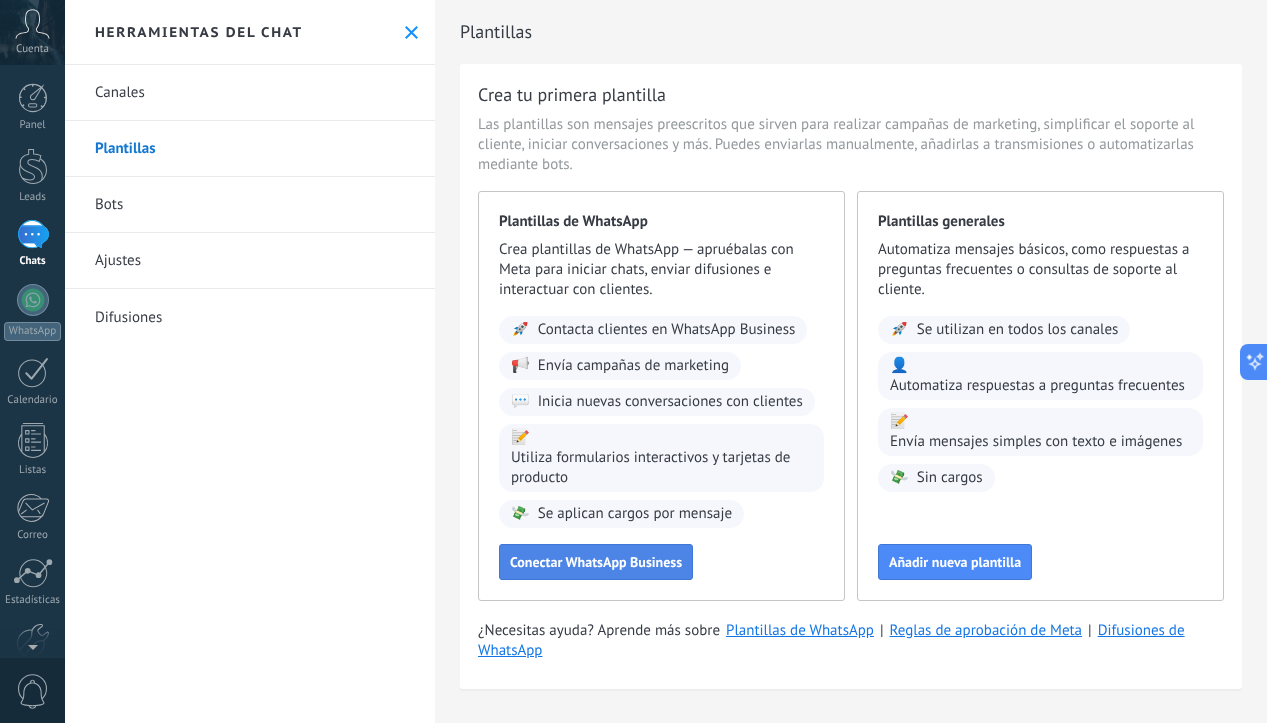 click on "Conectar WhatsApp Business" at bounding box center [596, 562] 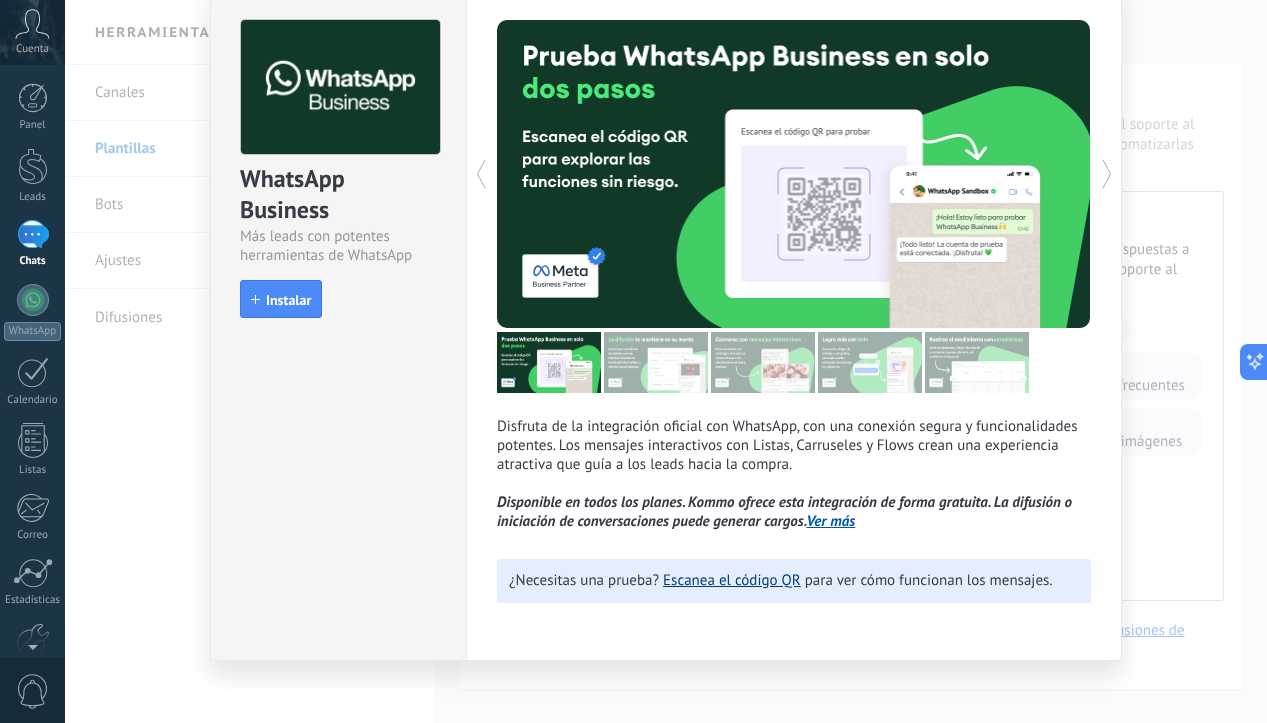 scroll, scrollTop: 77, scrollLeft: 0, axis: vertical 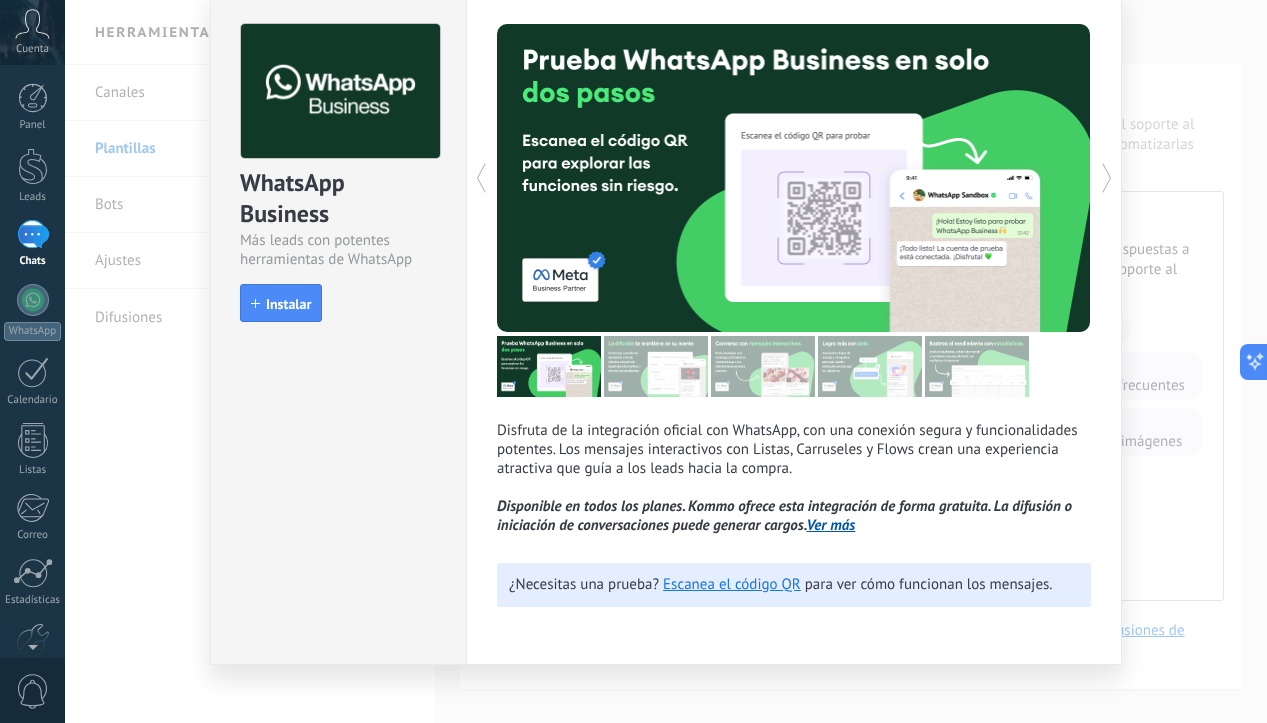 click on "WhatsApp Business Más leads con potentes herramientas de WhatsApp install Instalar Disfruta de la integración oficial con WhatsApp, con una conexión segura y funcionalidades potentes. Los mensajes interactivos con Listas, Carruseles y Flows crean una experiencia atractiva que guía a los leads hacia la compra.    Disponible en todos los planes. Kommo ofrece esta integración de forma gratuita. La difusión o iniciación de conversaciones puede generar cargos.  Ver más más ¿Necesitas una prueba?   Escanea el código QR   para ver cómo funcionan los mensajes." at bounding box center [666, 361] 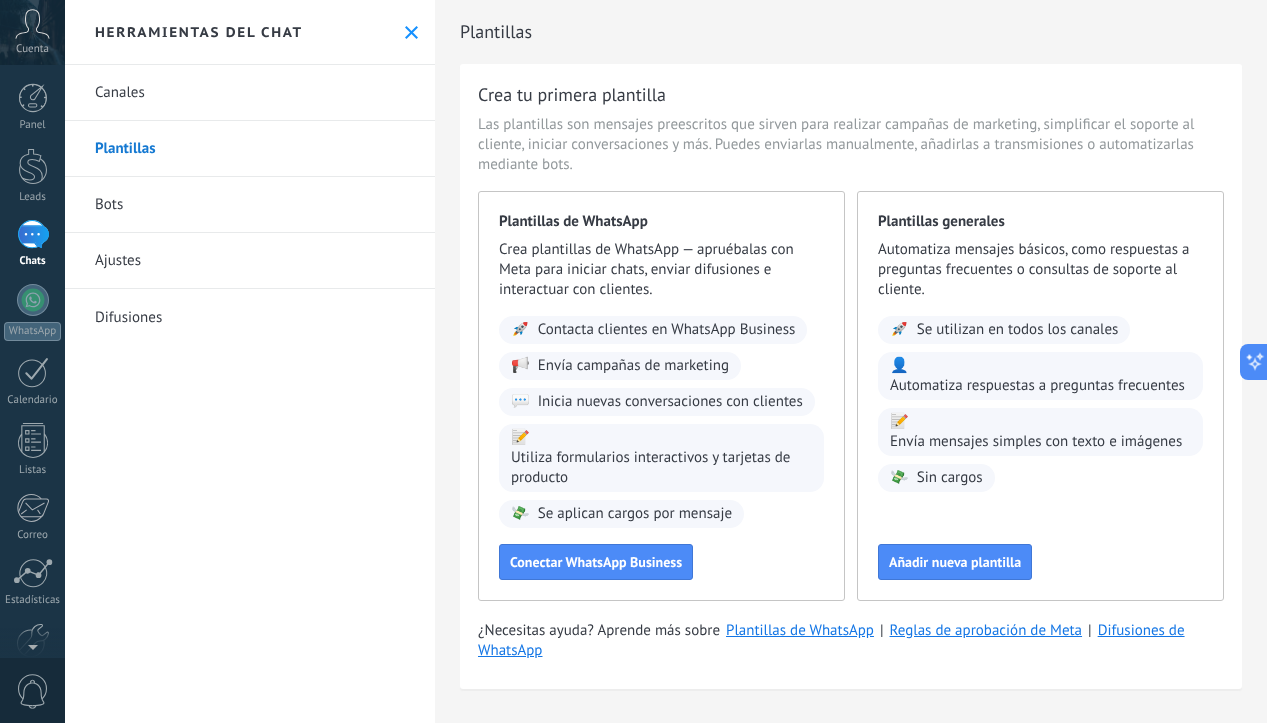 scroll, scrollTop: 0, scrollLeft: 0, axis: both 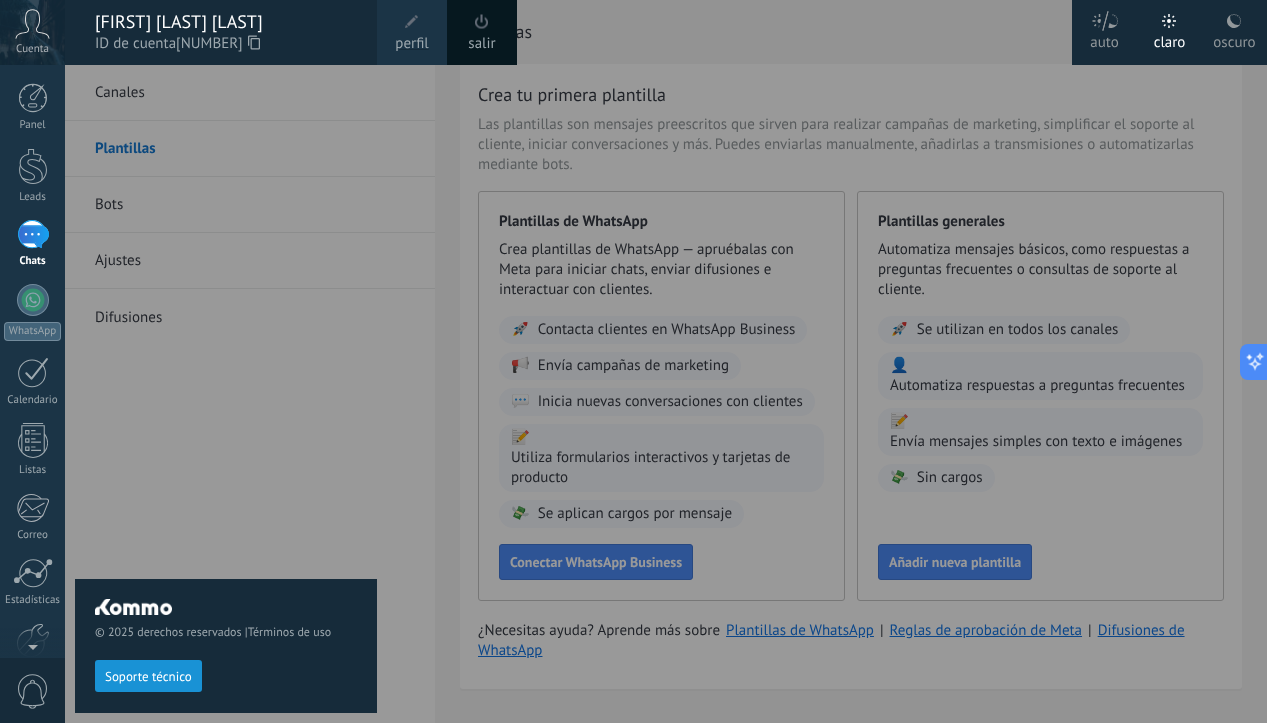 click on "©  2025  derechos reservados |  Términos de uso
Soporte técnico" at bounding box center (226, 394) 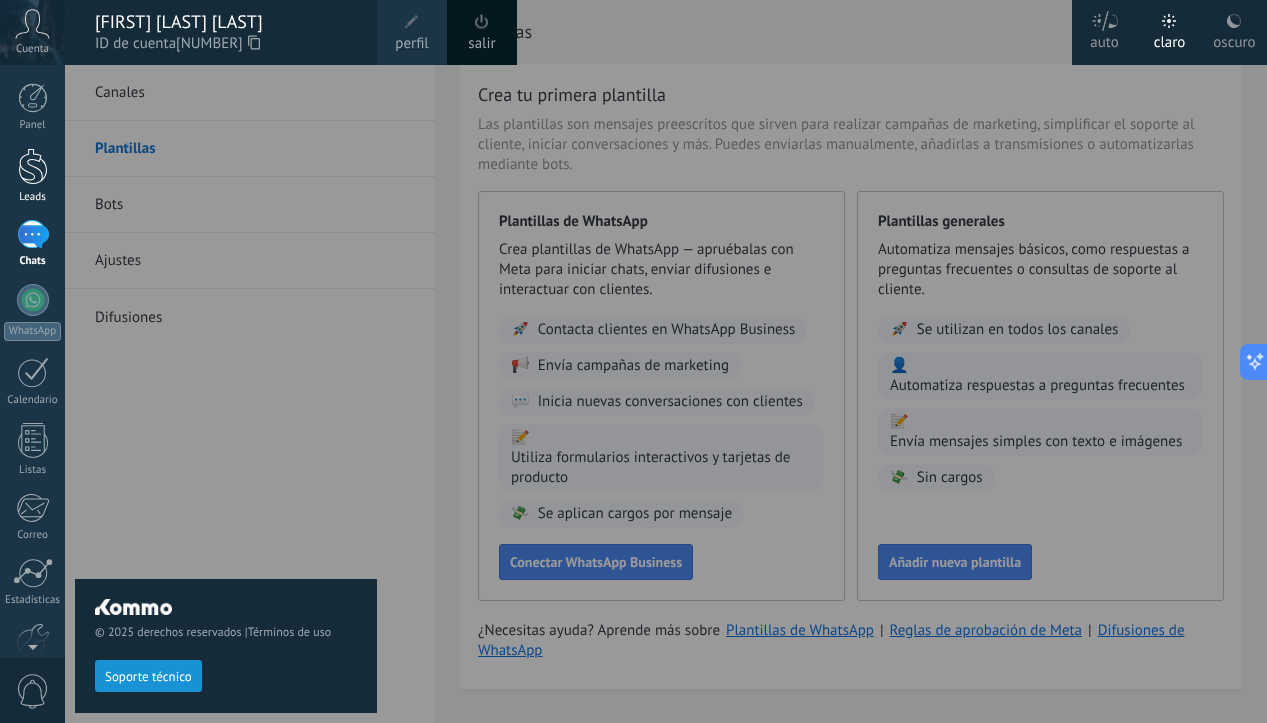 click on "Leads" at bounding box center (32, 176) 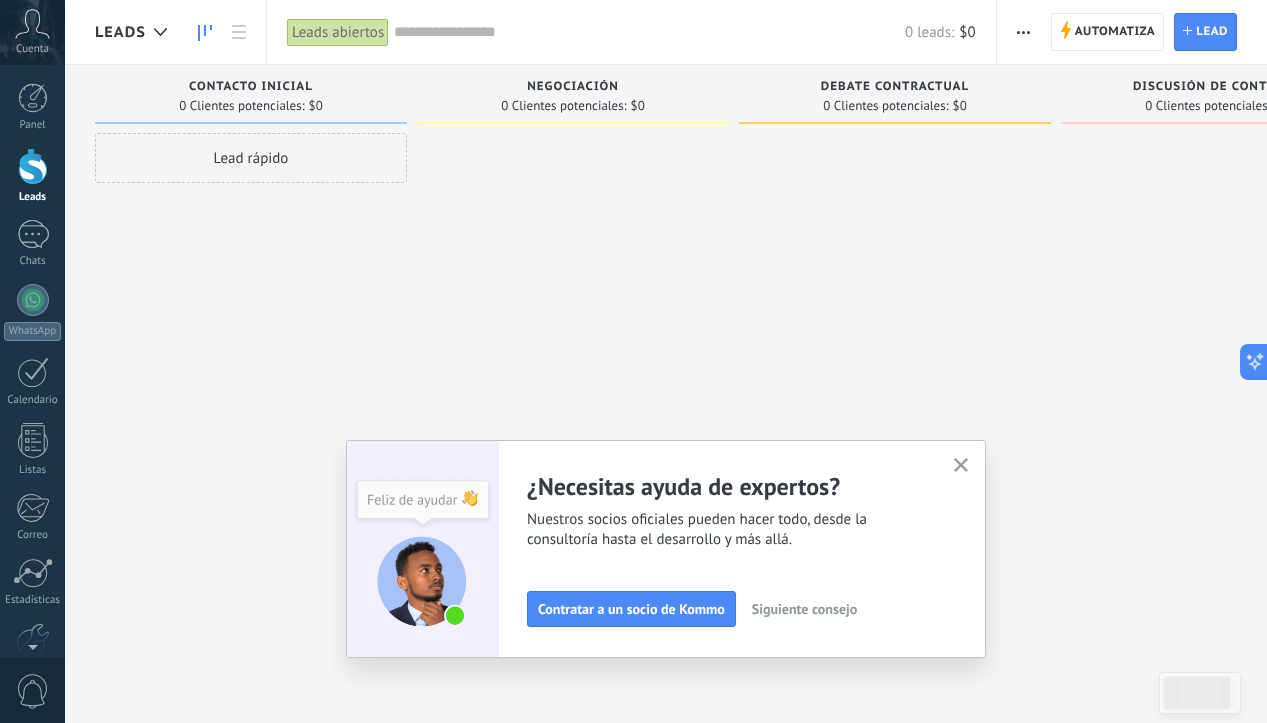 click 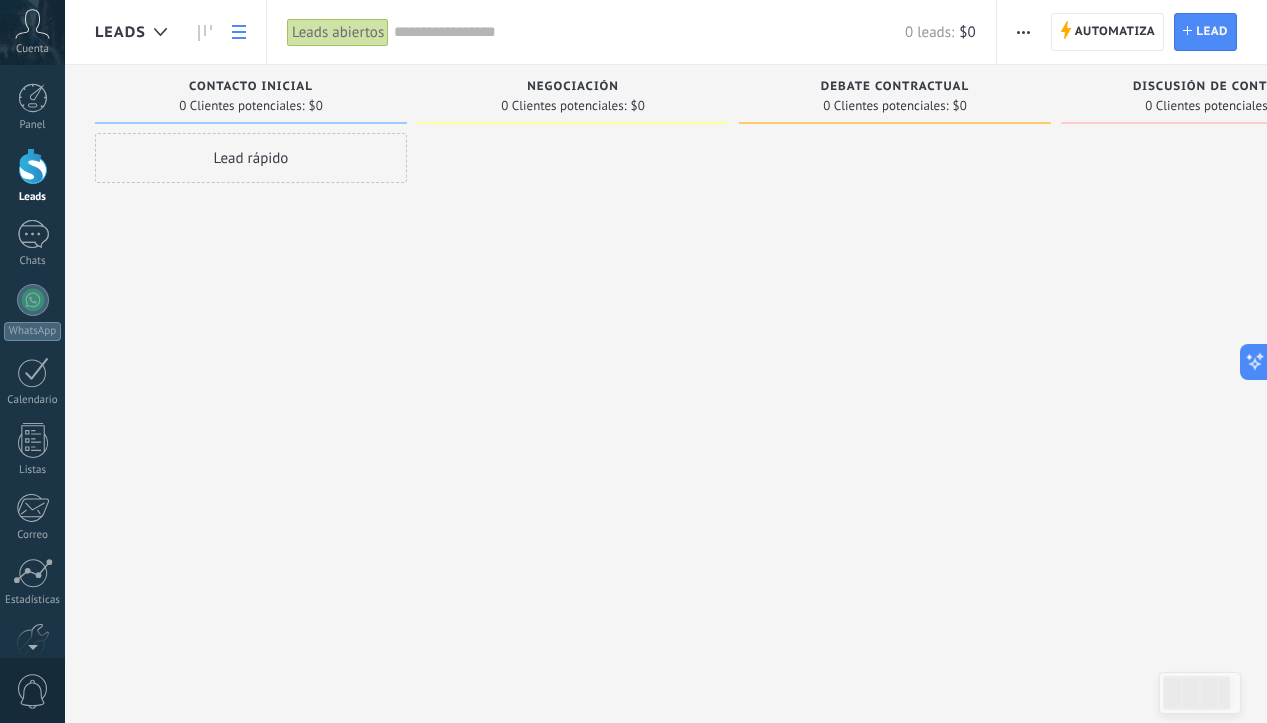 click at bounding box center (239, 32) 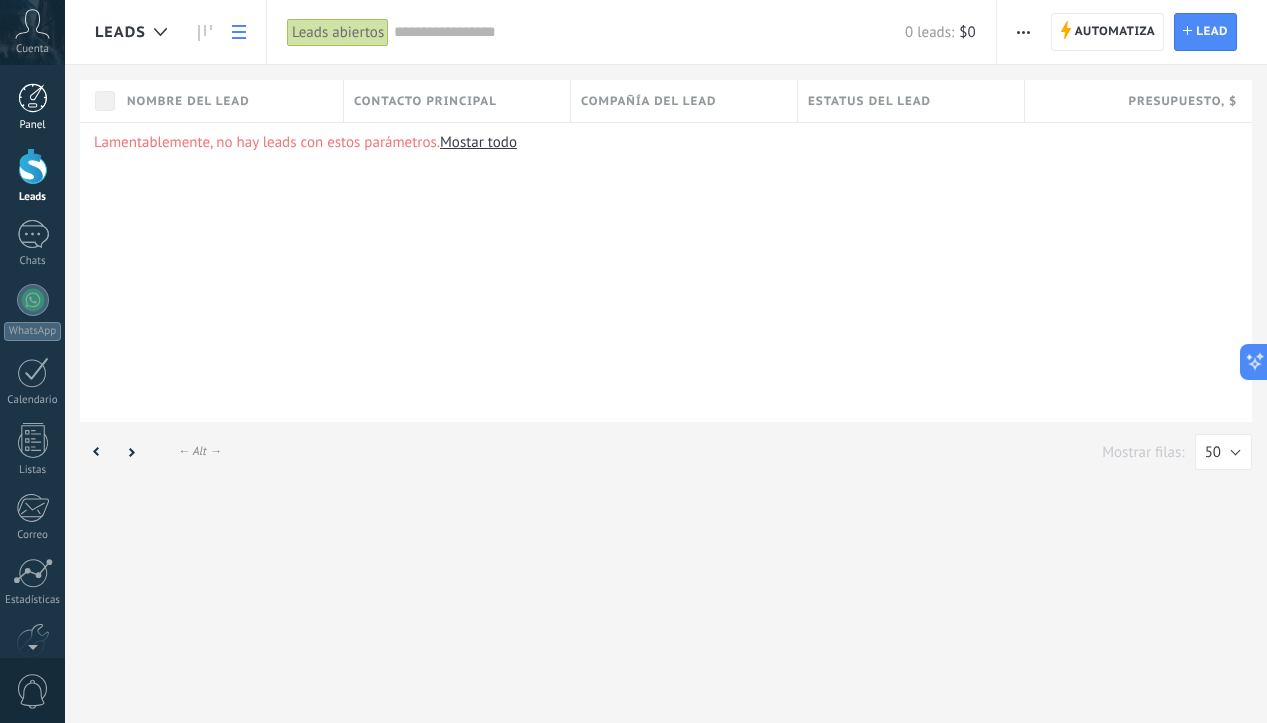 click on "Panel" at bounding box center [33, 125] 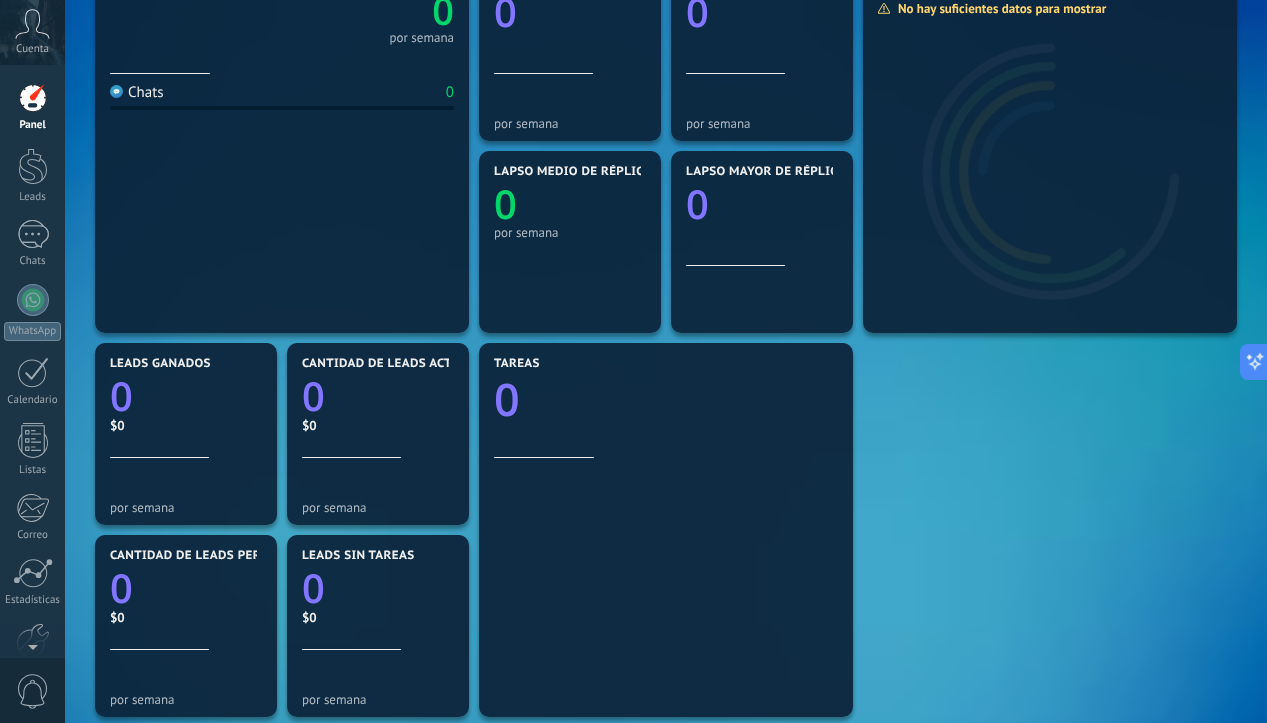 scroll, scrollTop: 305, scrollLeft: 0, axis: vertical 